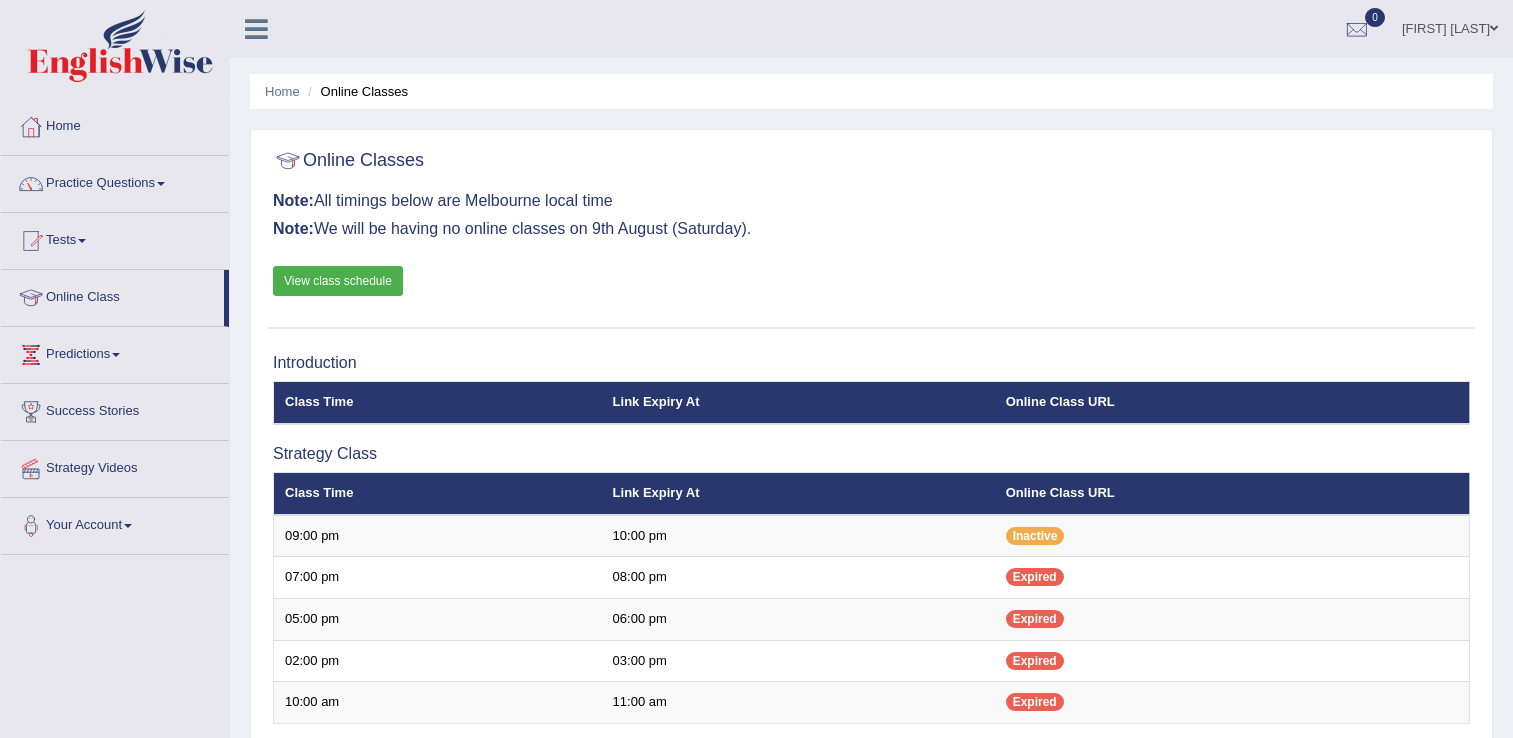 scroll, scrollTop: 393, scrollLeft: 0, axis: vertical 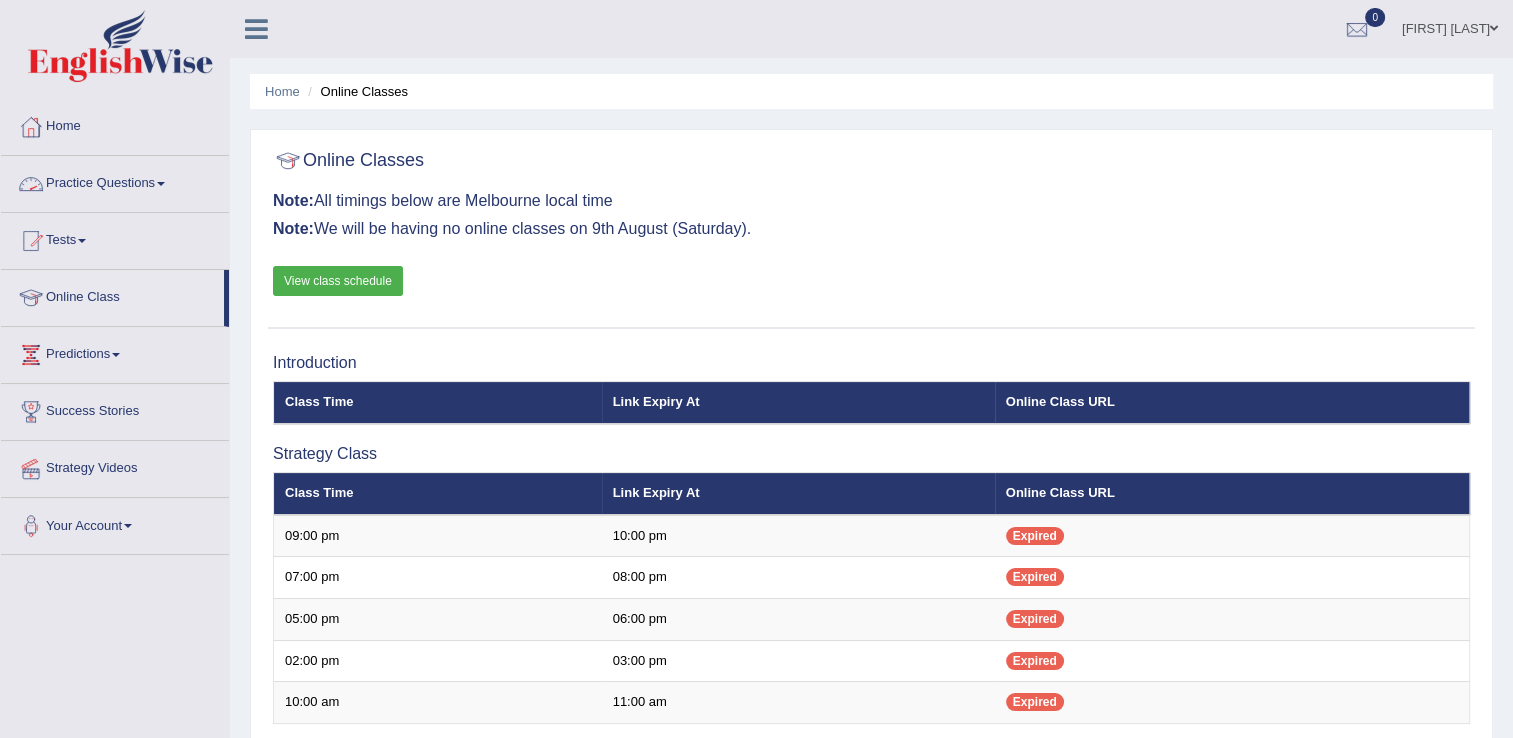 click on "Practice Questions" at bounding box center [115, 181] 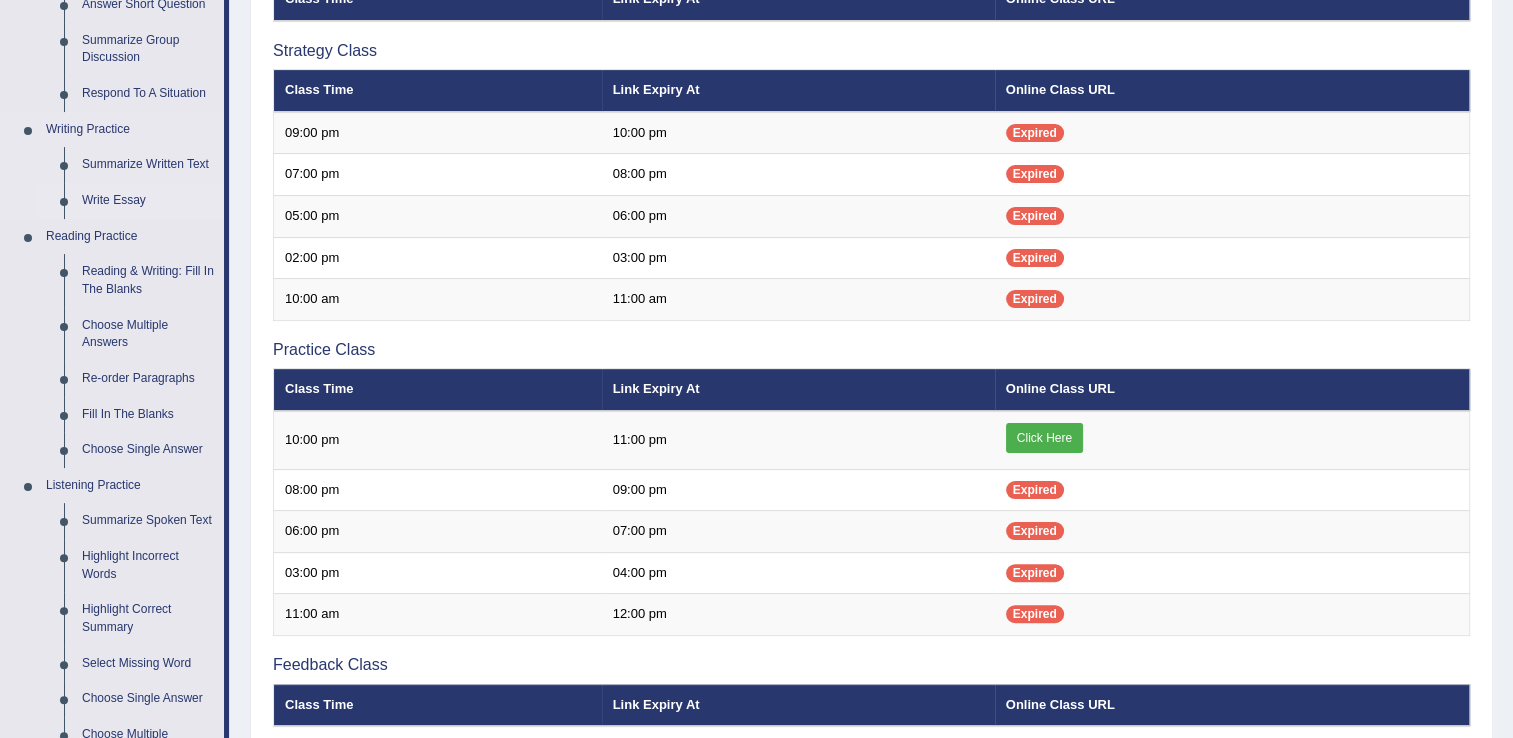 scroll, scrollTop: 404, scrollLeft: 0, axis: vertical 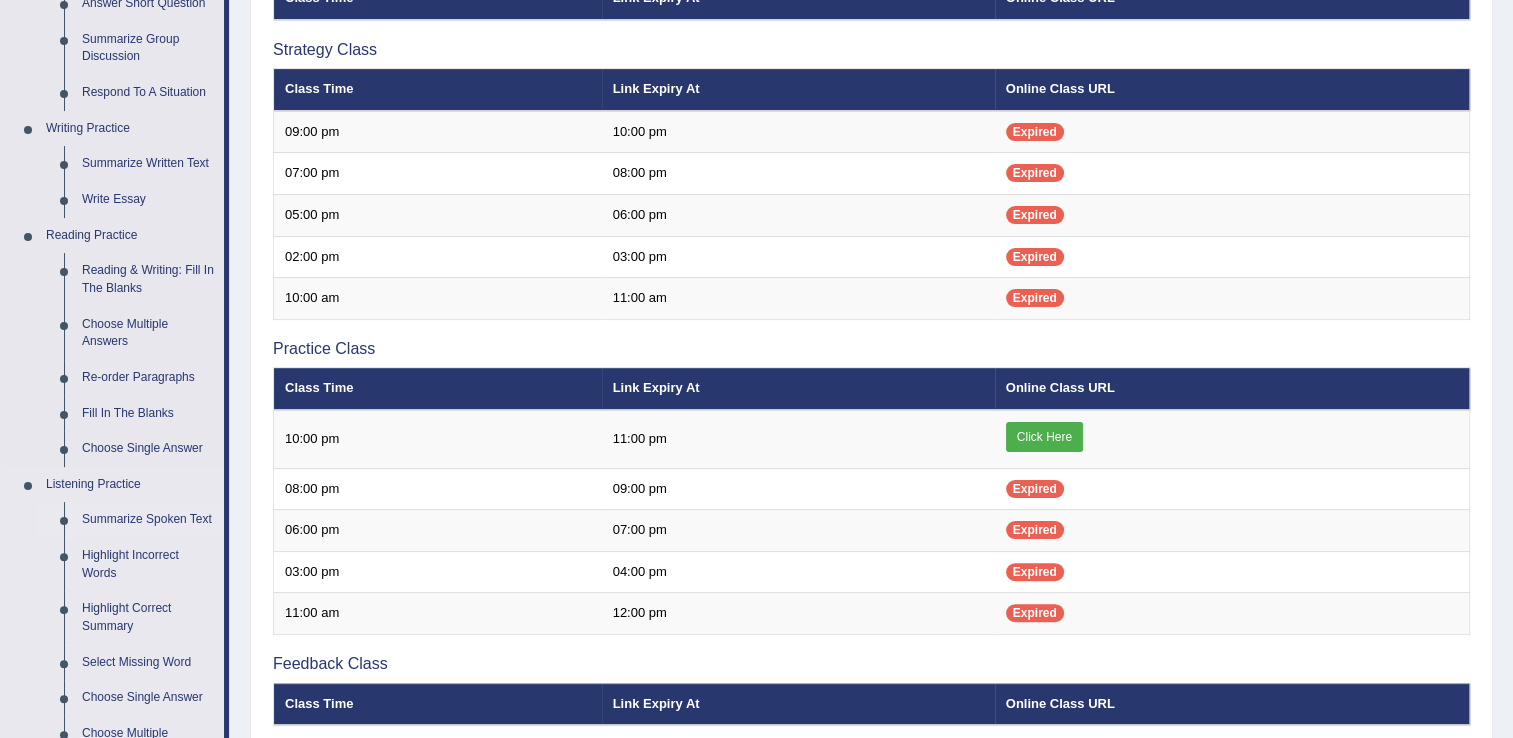 click on "Summarize Spoken Text" at bounding box center (148, 520) 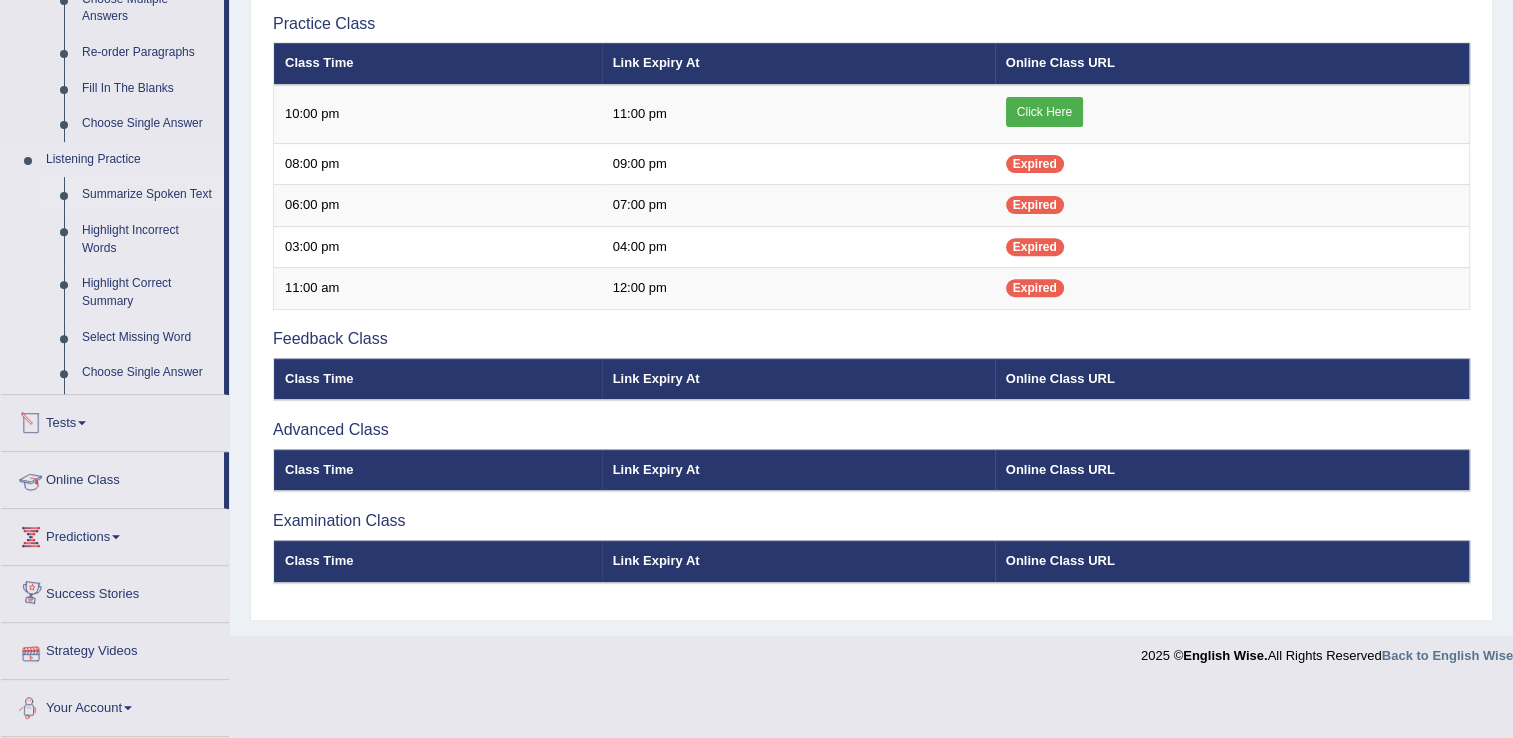 scroll, scrollTop: 673, scrollLeft: 0, axis: vertical 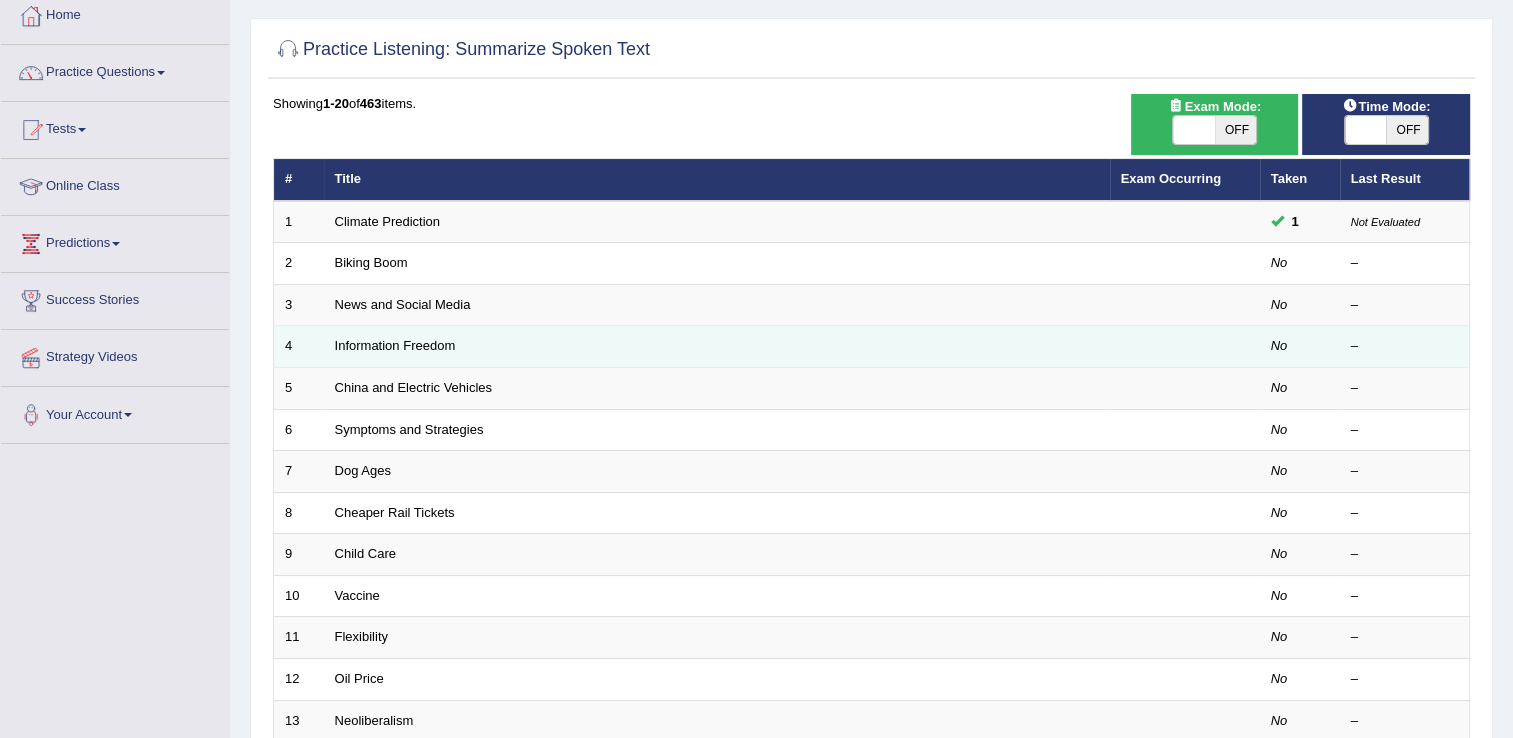 click on "Information Freedom" at bounding box center (717, 347) 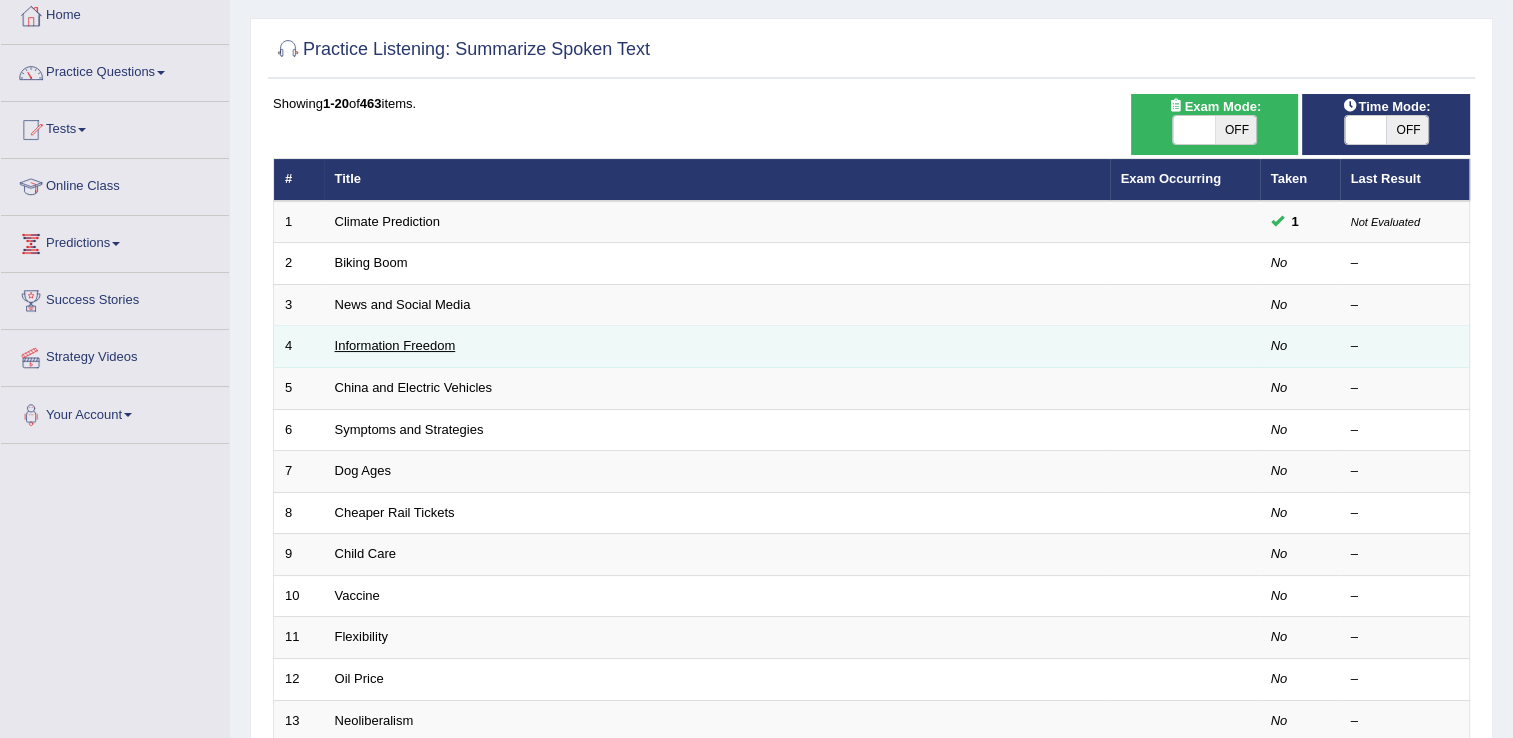 click on "Information Freedom" at bounding box center (395, 345) 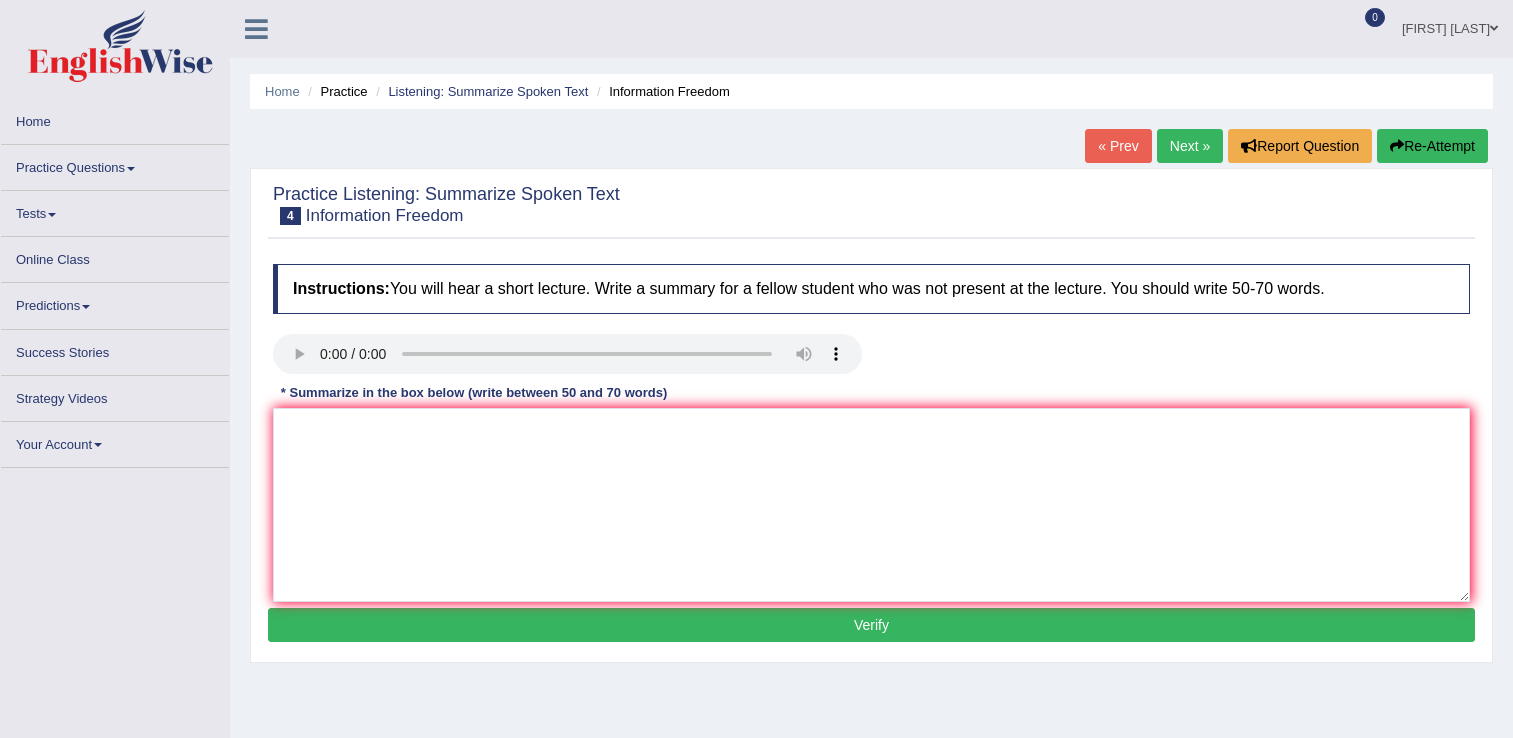 scroll, scrollTop: 0, scrollLeft: 0, axis: both 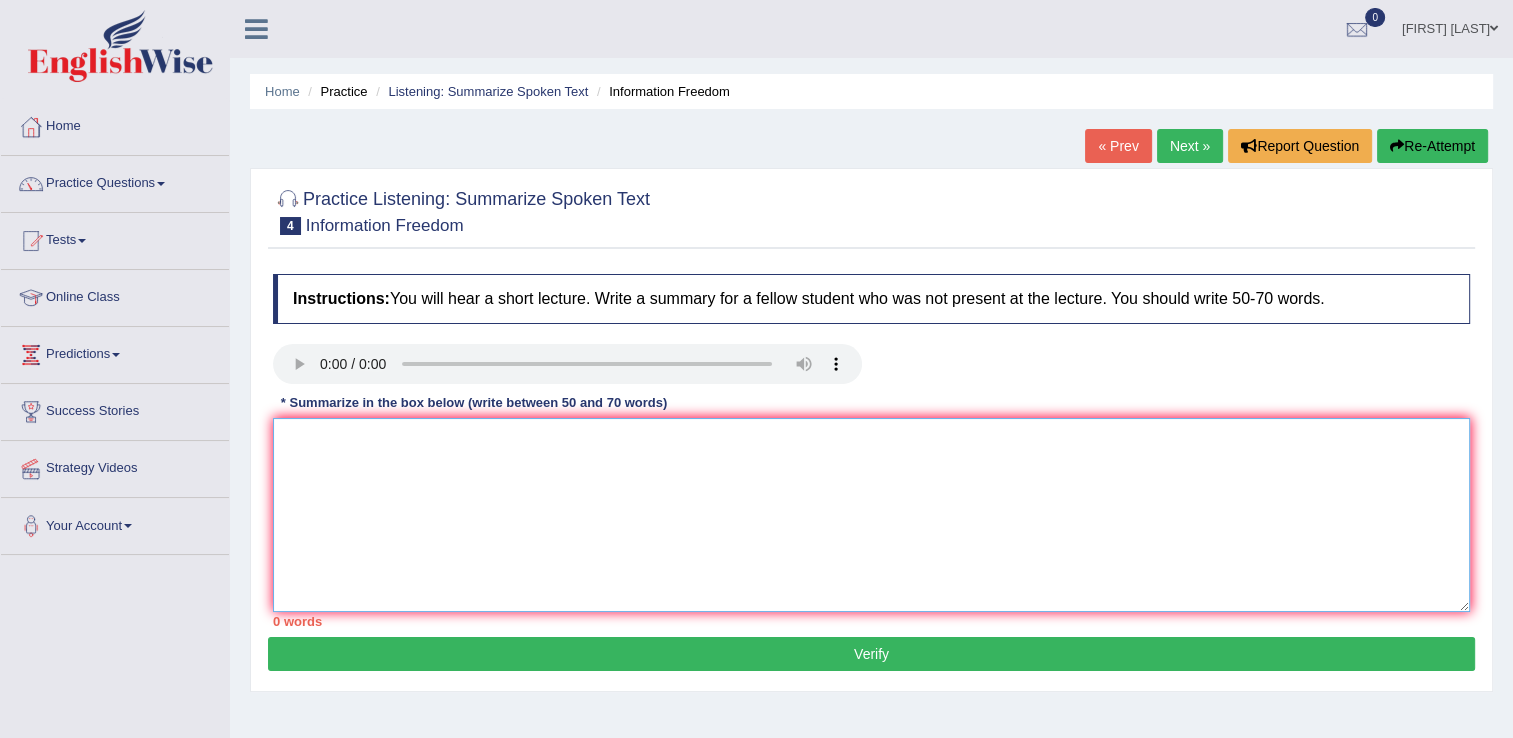 click at bounding box center [871, 515] 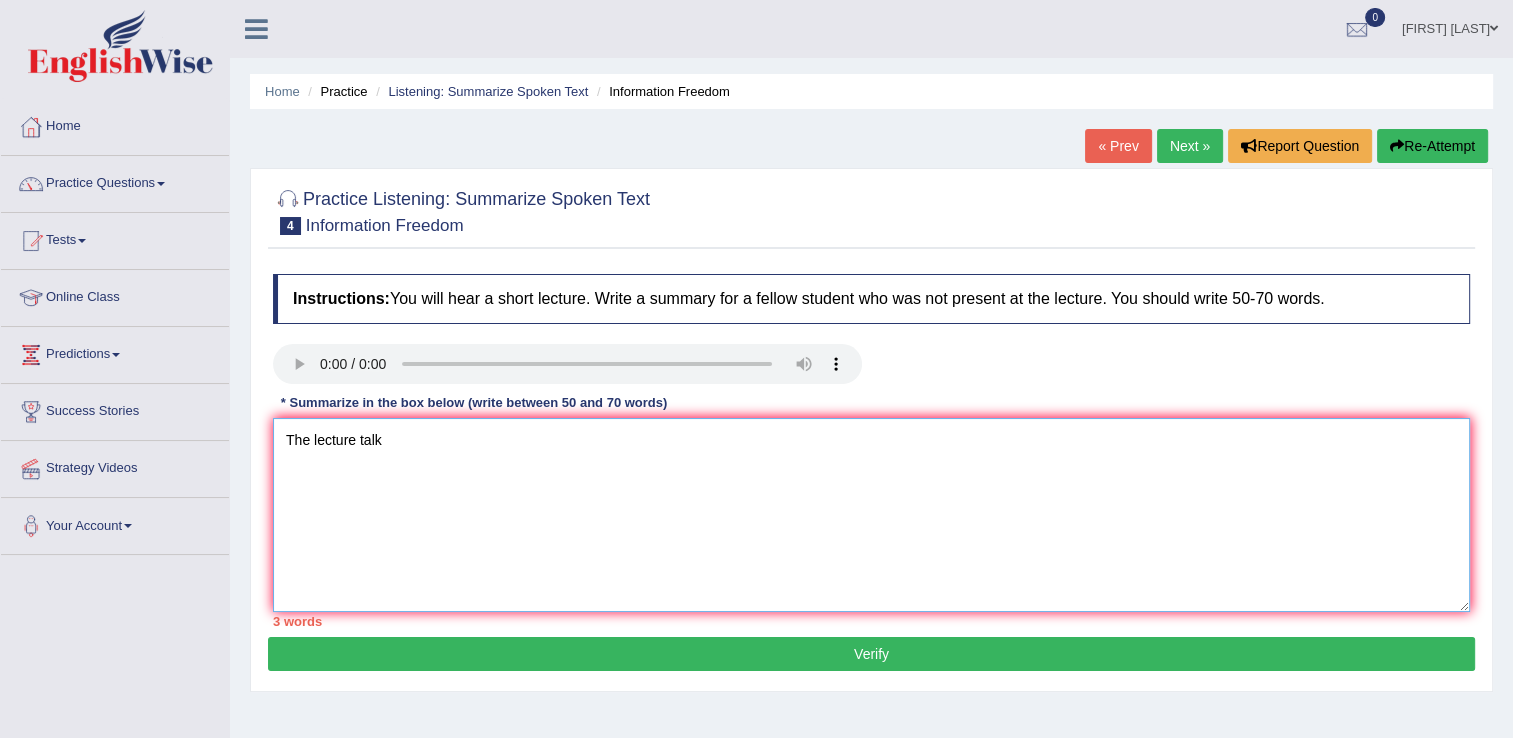 type on "The lecture talk" 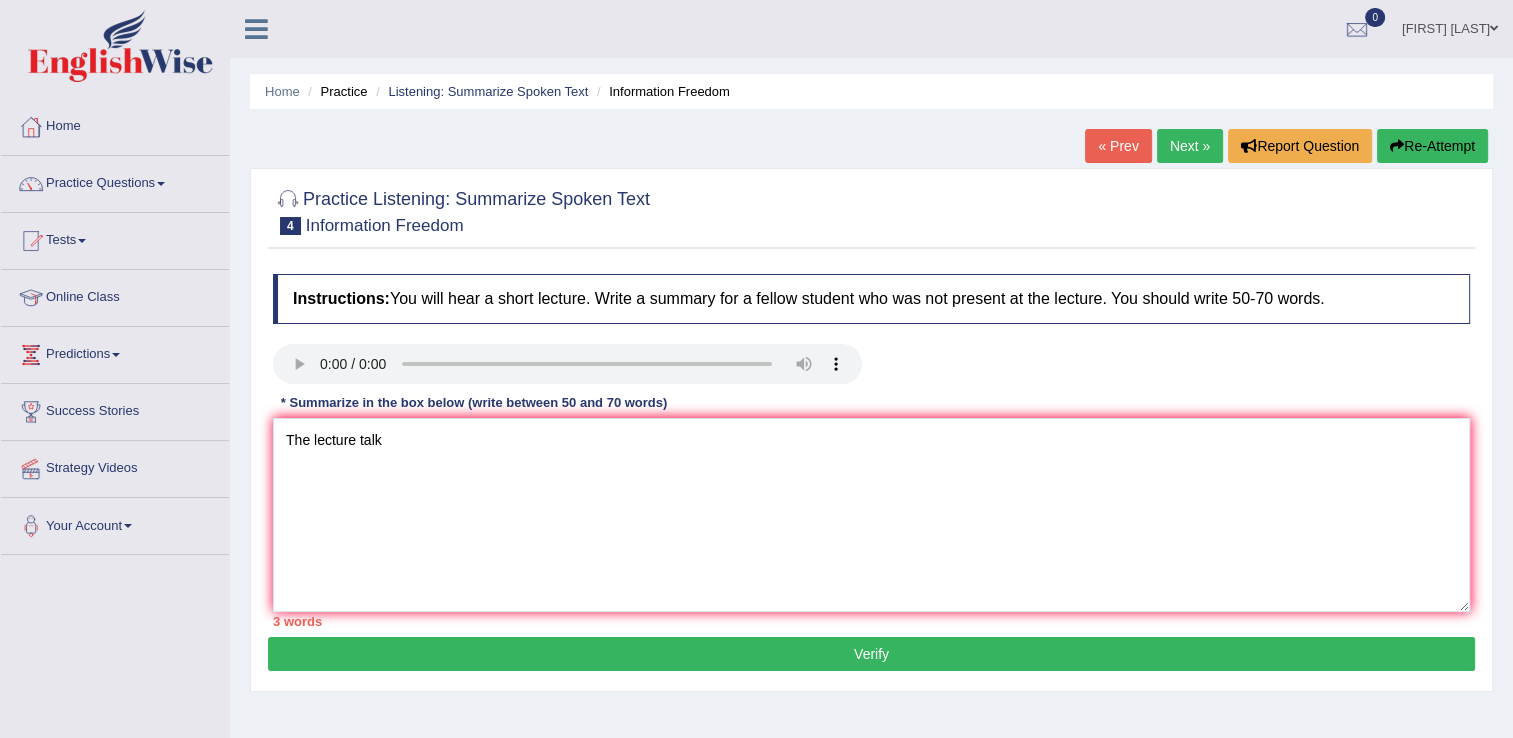 type 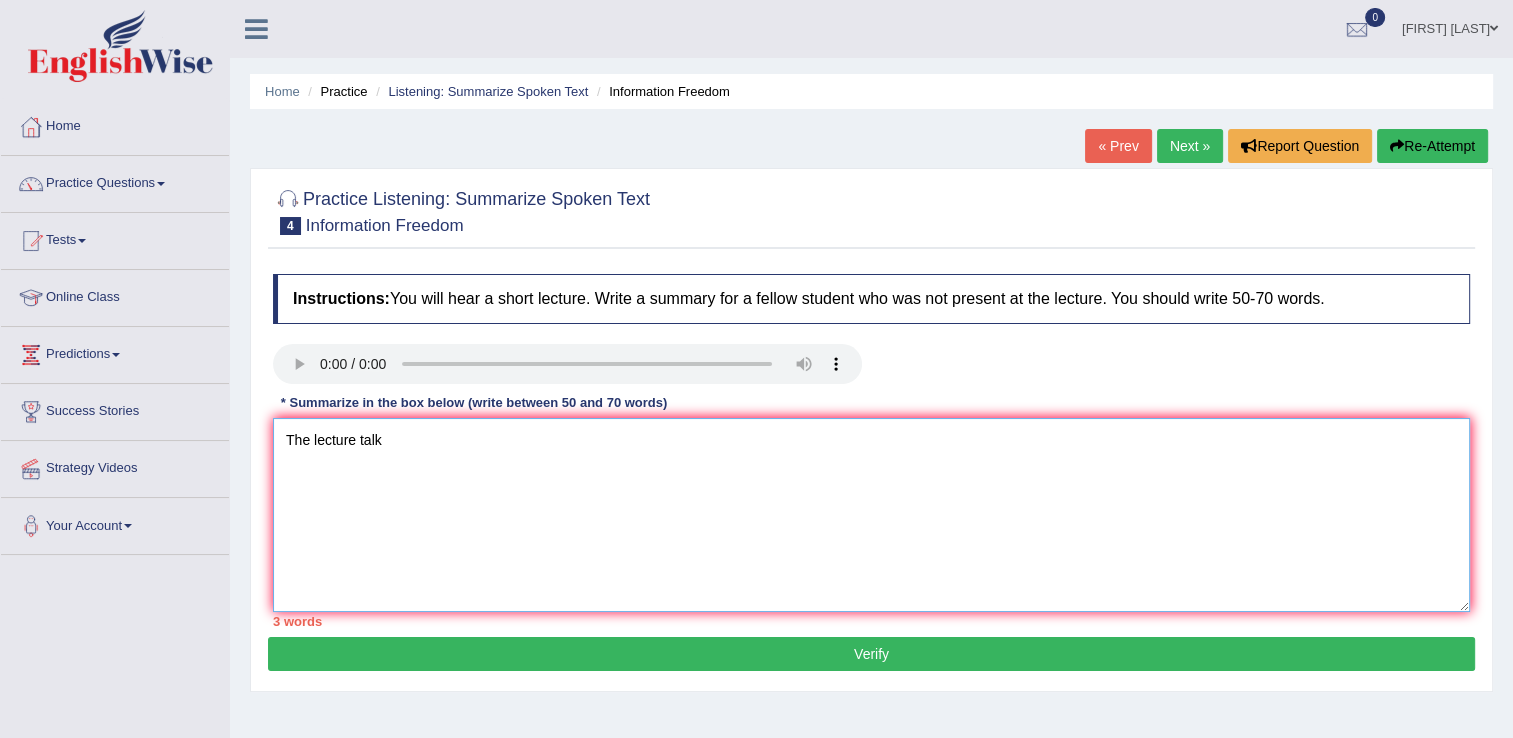 click on "The lecture talk" at bounding box center [871, 515] 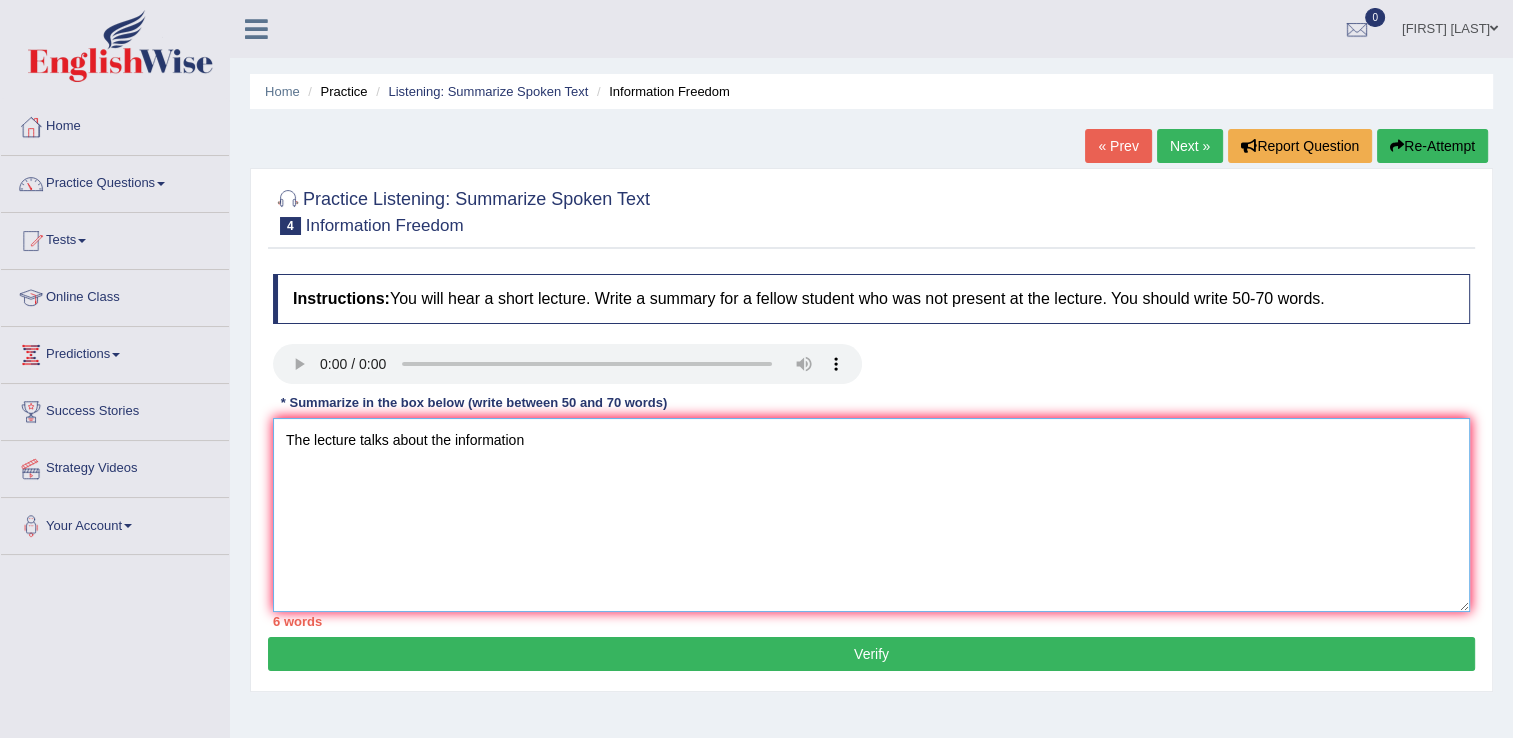 click on "The lecture talks about the information" at bounding box center (871, 515) 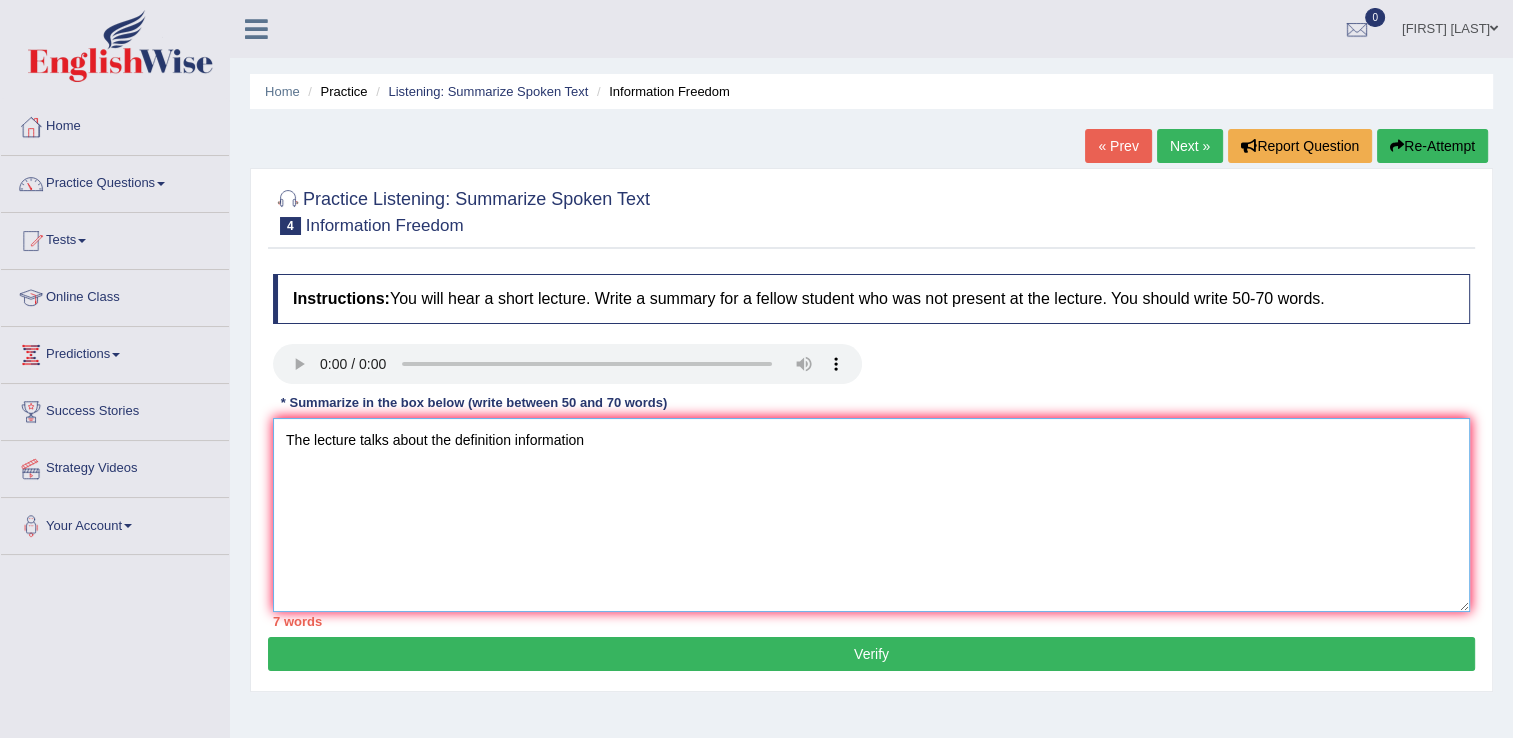 click on "The lecture talks about the definition information" at bounding box center [871, 515] 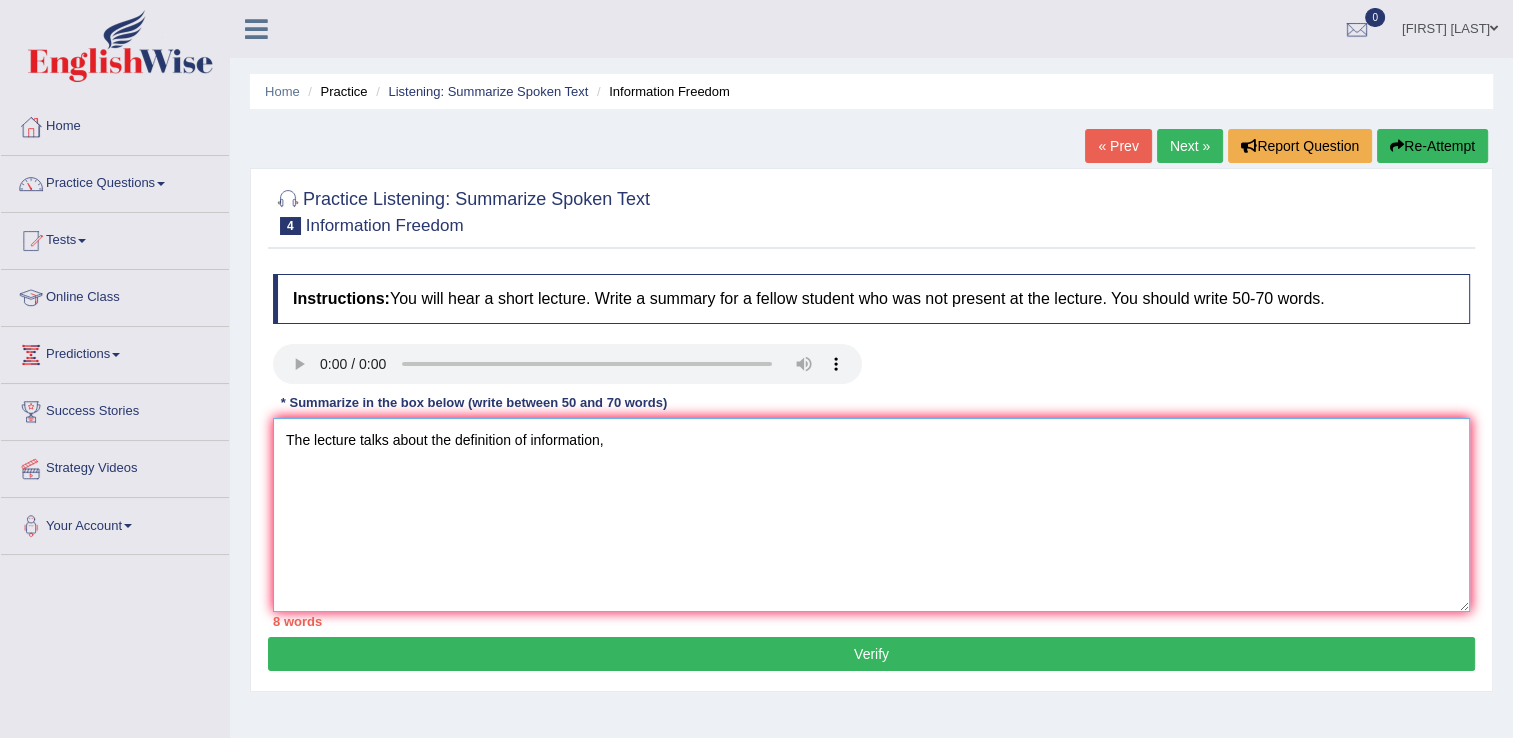 click on "The lecture talks about the definition of information," at bounding box center (871, 515) 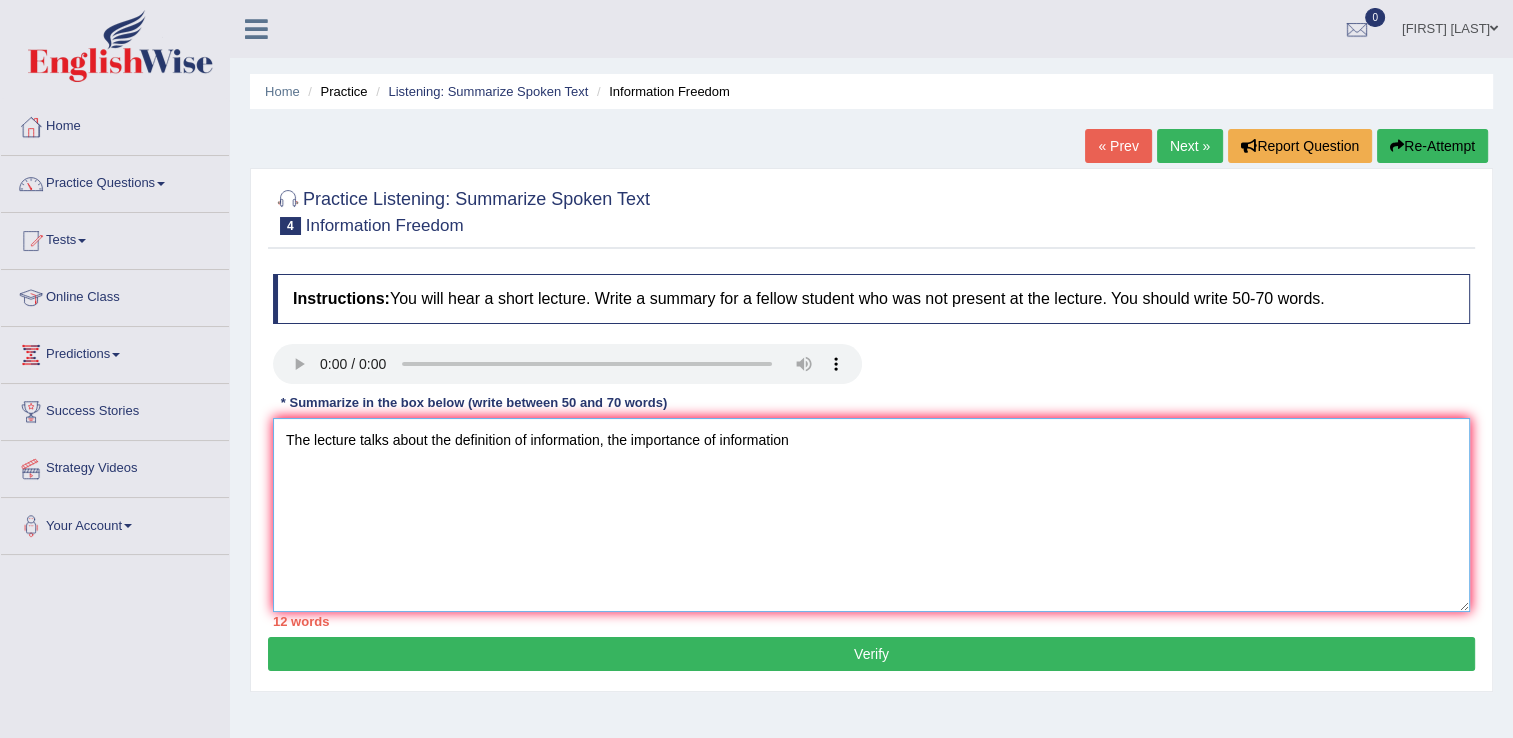 click on "The lecture talks about the definition of information, the importance of information" at bounding box center (871, 515) 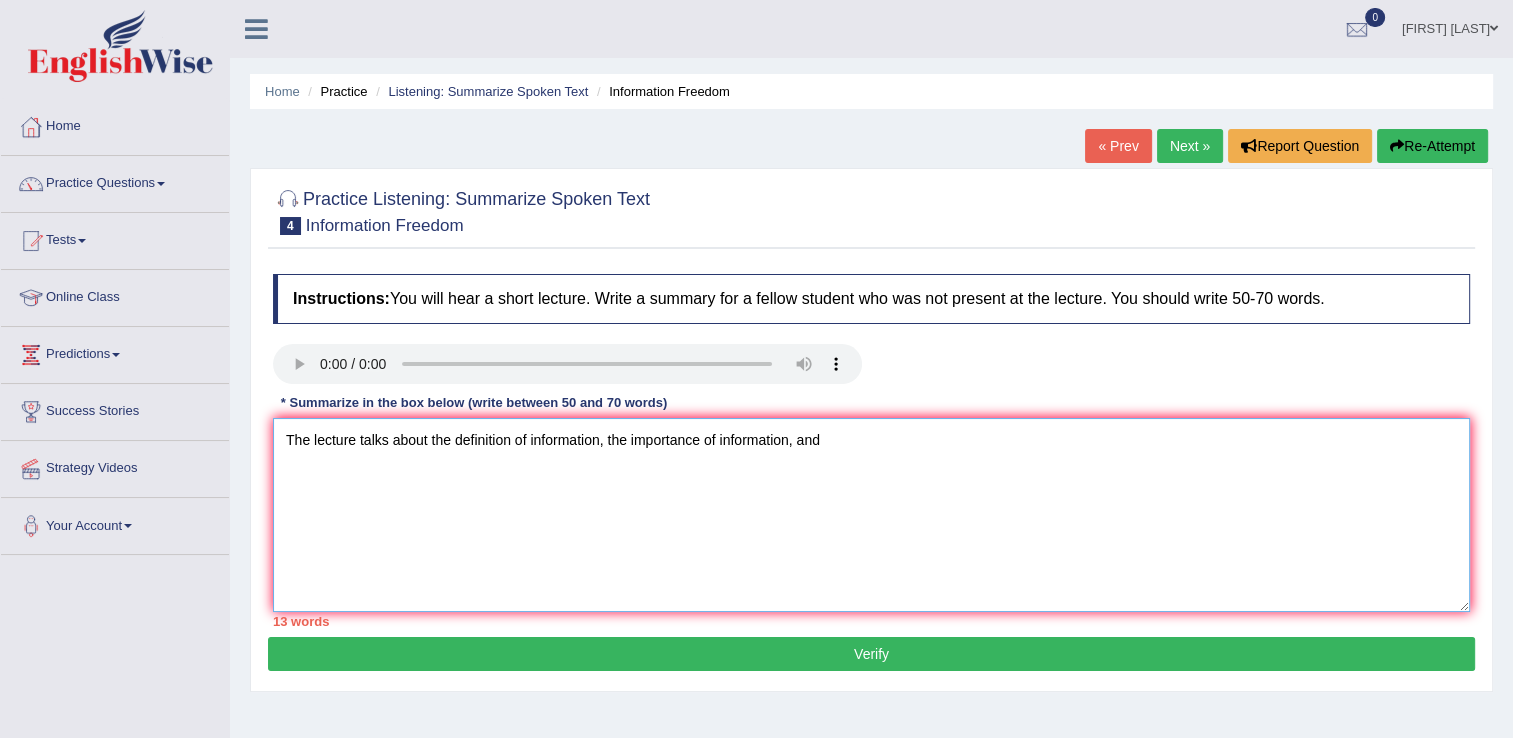 click on "The lecture talks about the definition of information, the importance of information, and" at bounding box center (871, 515) 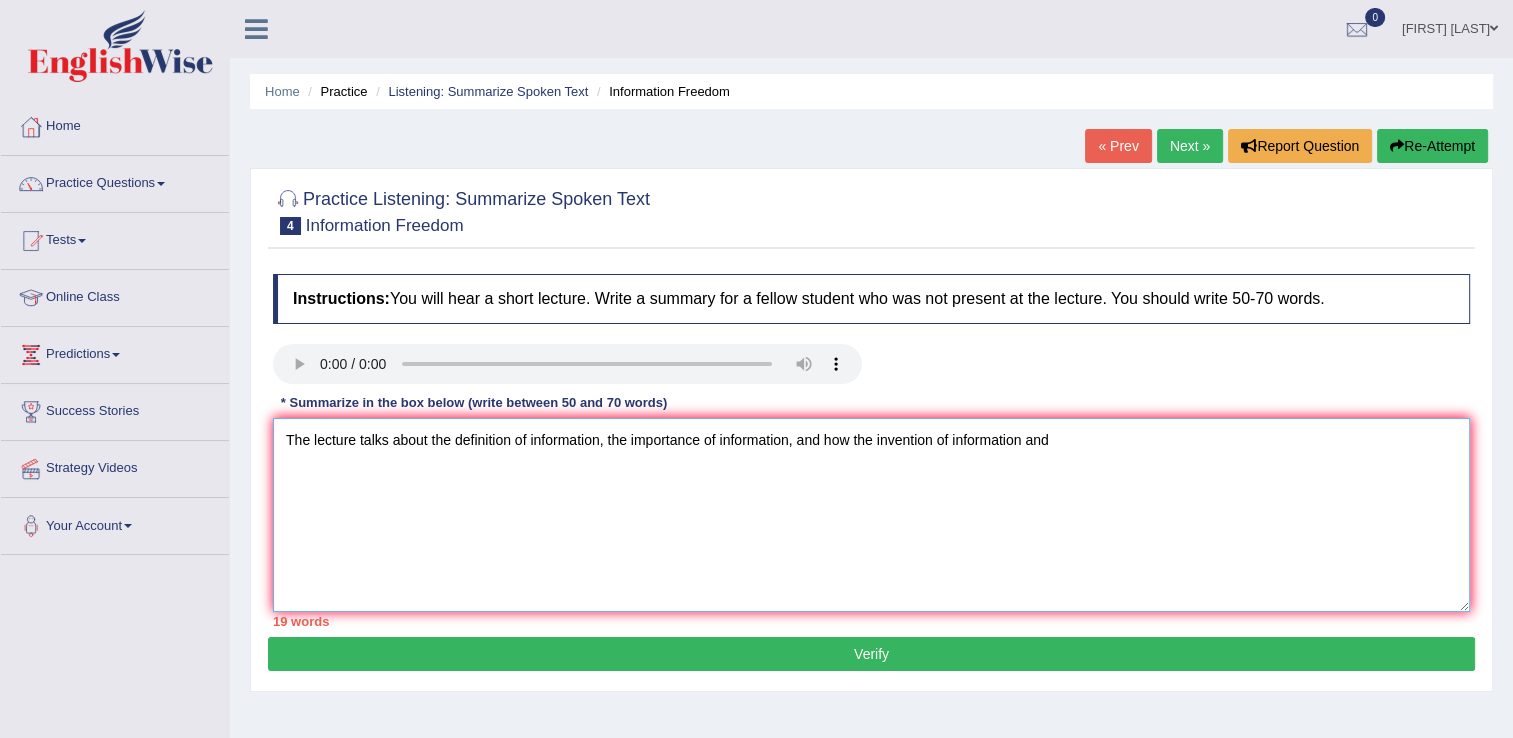 click on "The lecture talks about the definition of information, the importance of information, and how the invention of information and" at bounding box center (871, 515) 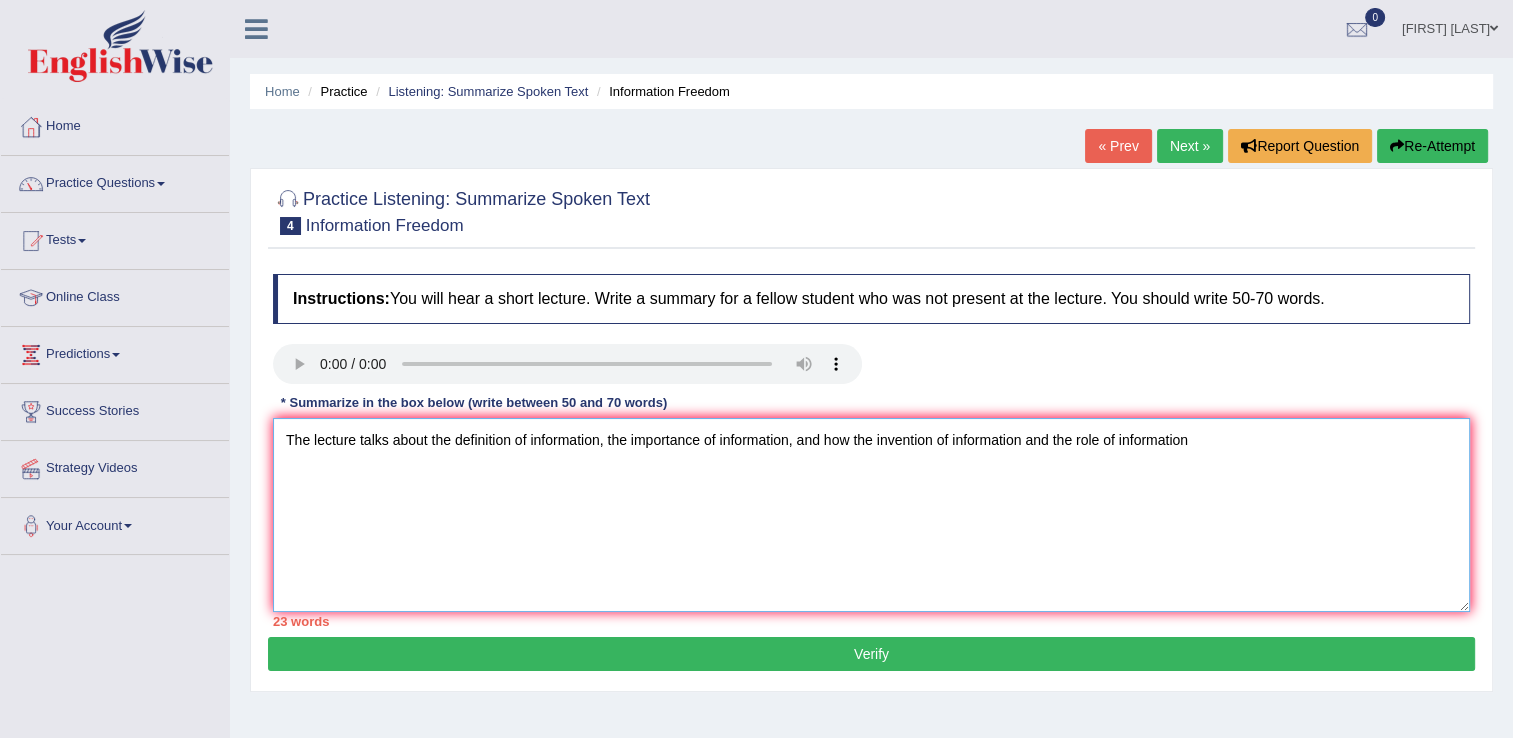 click on "The lecture talks about the definition of information, the importance of information, and how the invention of information and the role of information" at bounding box center (871, 515) 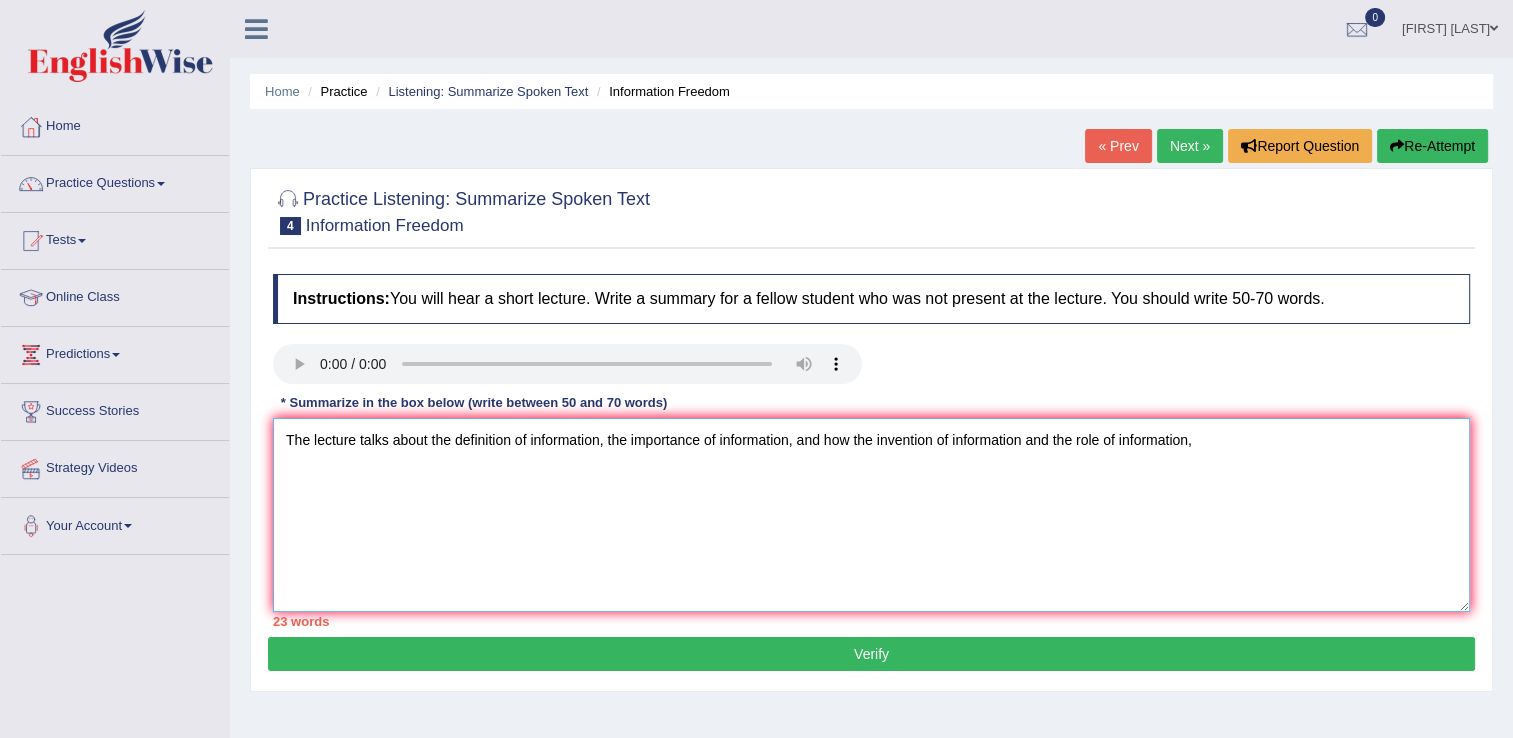 click on "The lecture talks about the definition of information, the importance of information, and how the invention of information and the role of information," at bounding box center (871, 515) 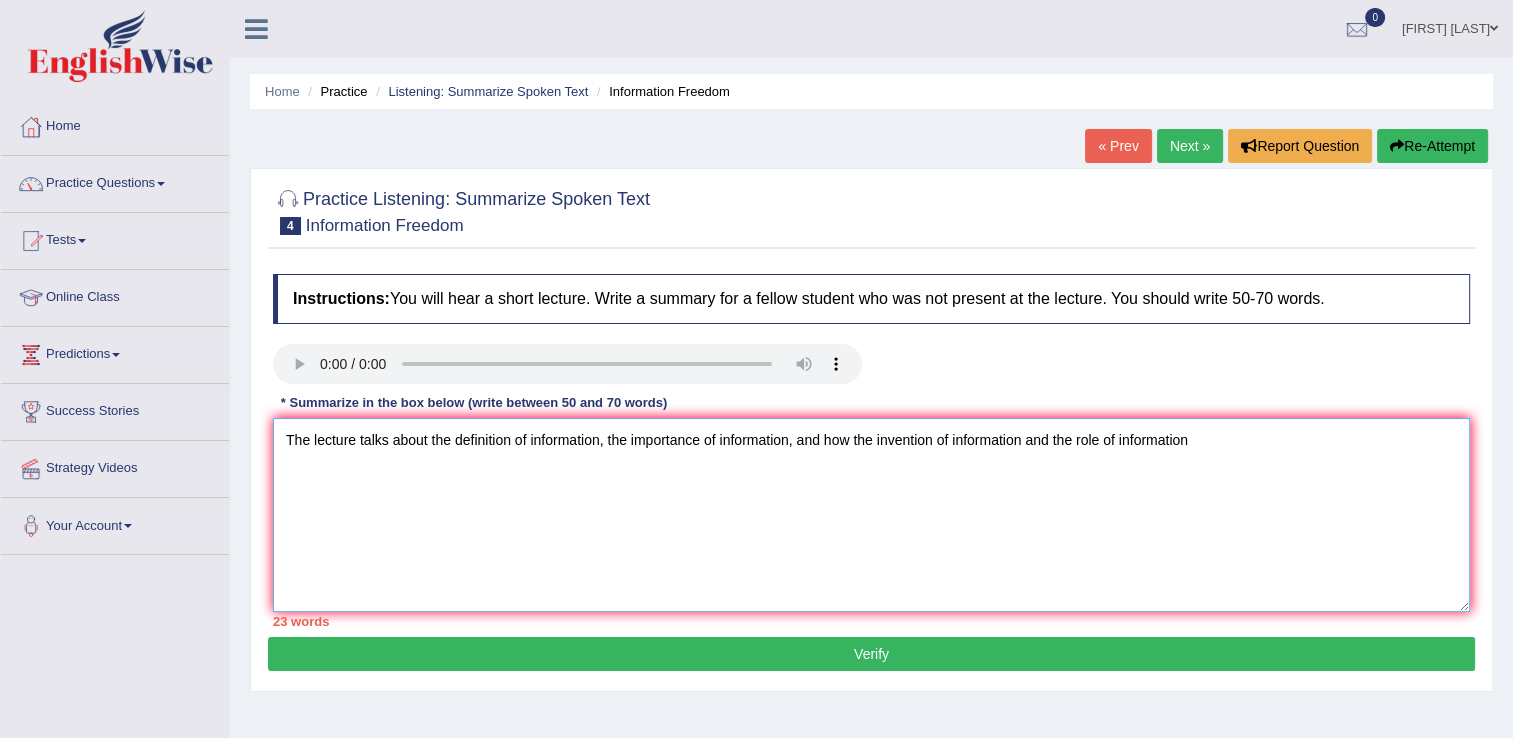 click on "The lecture talks about the definition of information, the importance of information, and how the invention of information and the role of information" at bounding box center (871, 515) 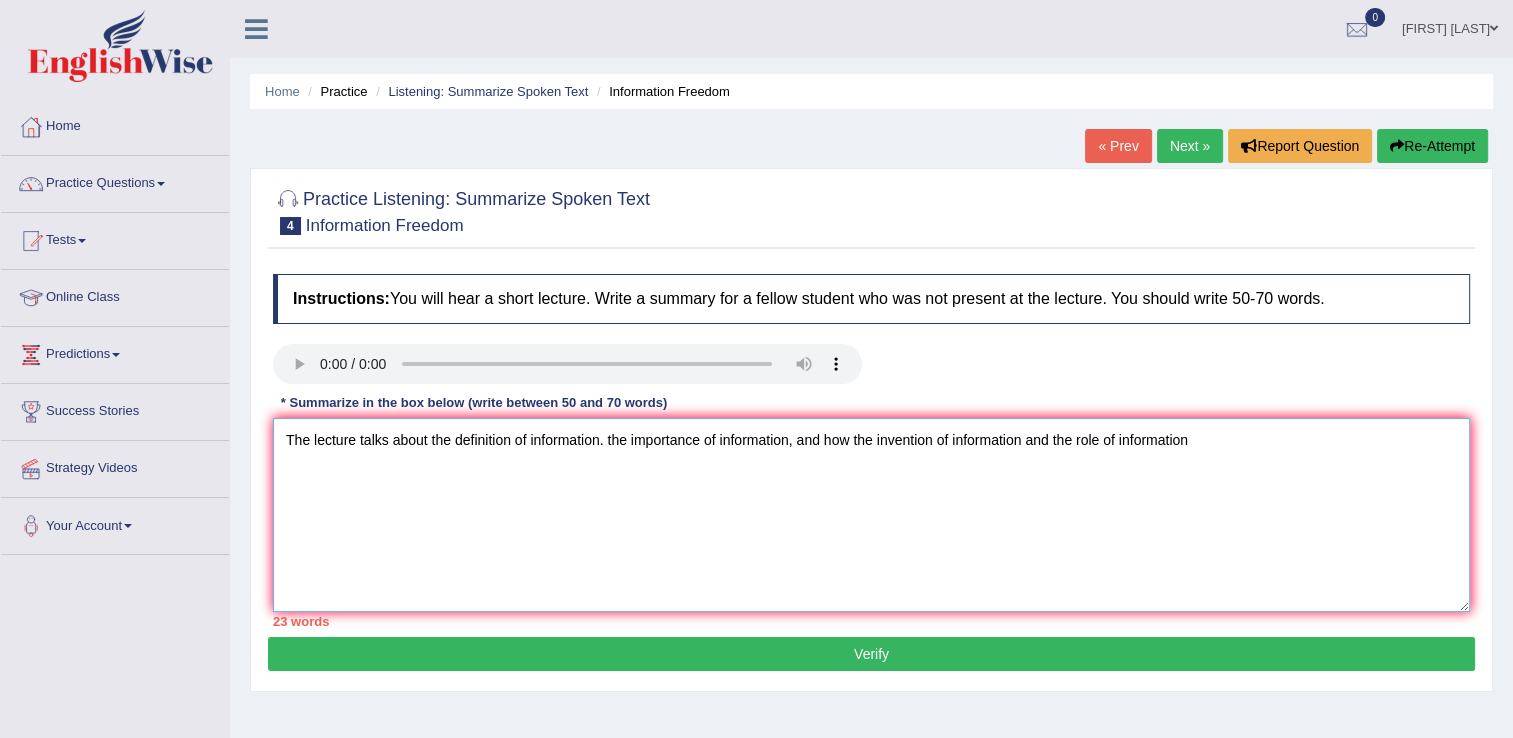 click on "The lecture talks about the definition of information. the importance of information, and how the invention of information and the role of information" at bounding box center (871, 515) 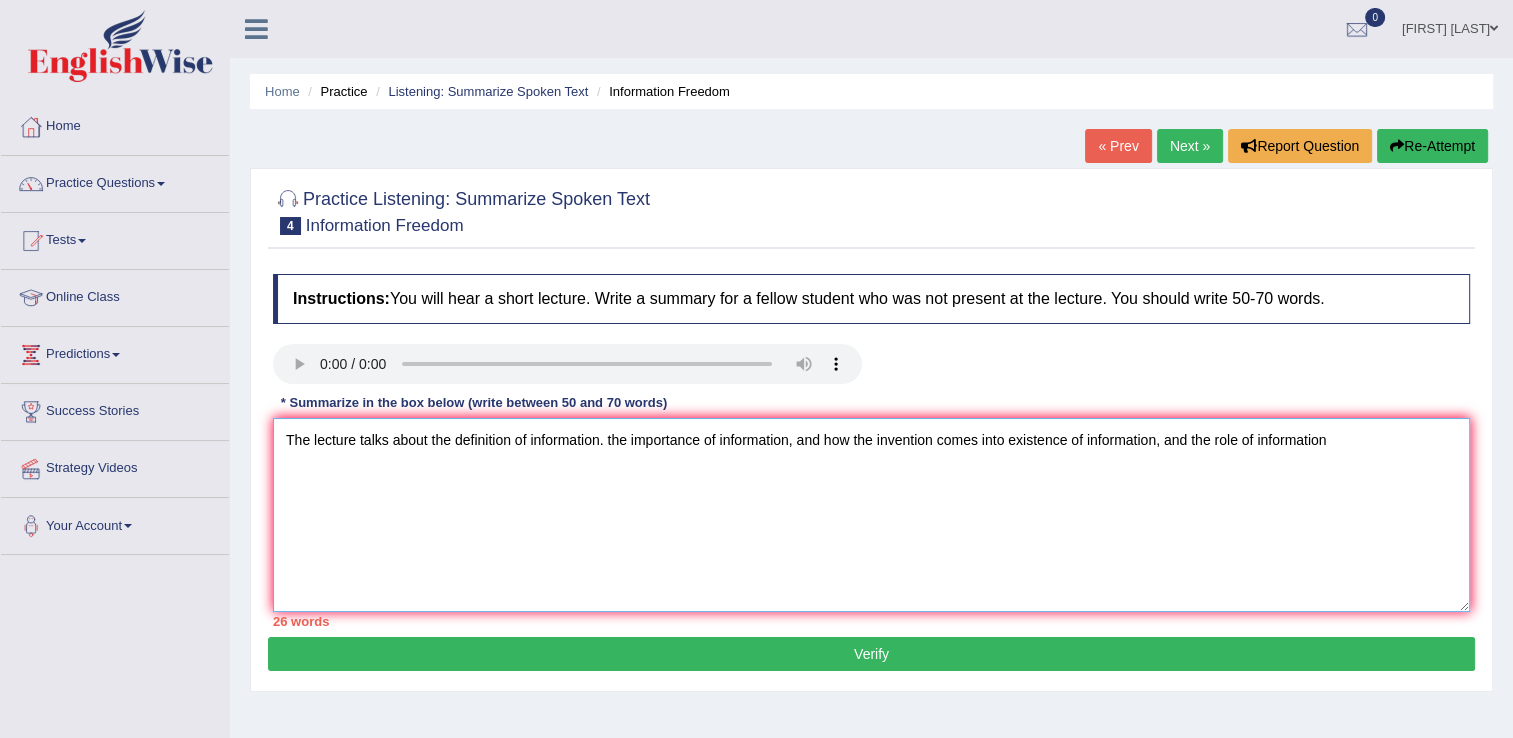click on "The lecture talks about the definition of information. the importance of information, and how the invention comes into existence of information, and the role of information" at bounding box center [871, 515] 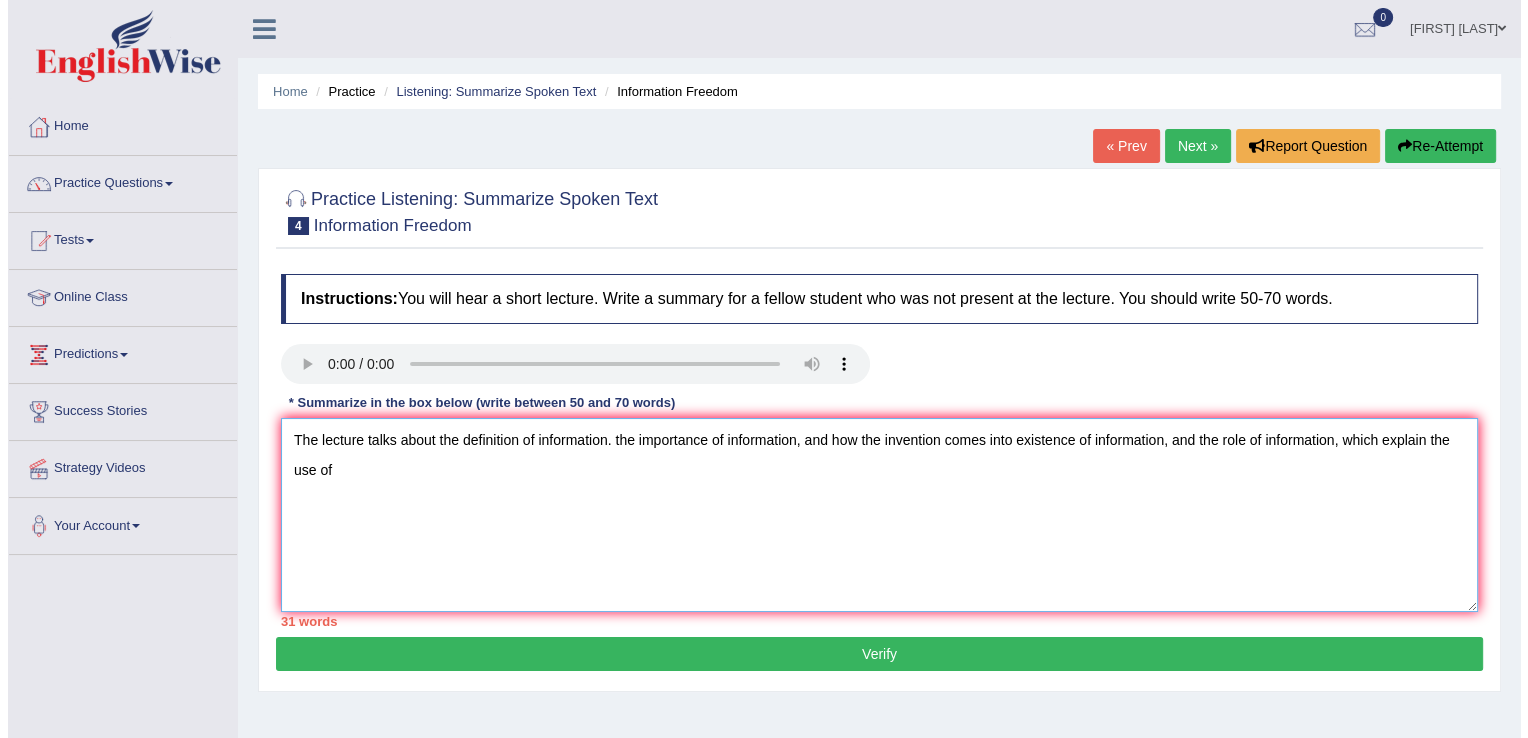 scroll, scrollTop: 11, scrollLeft: 0, axis: vertical 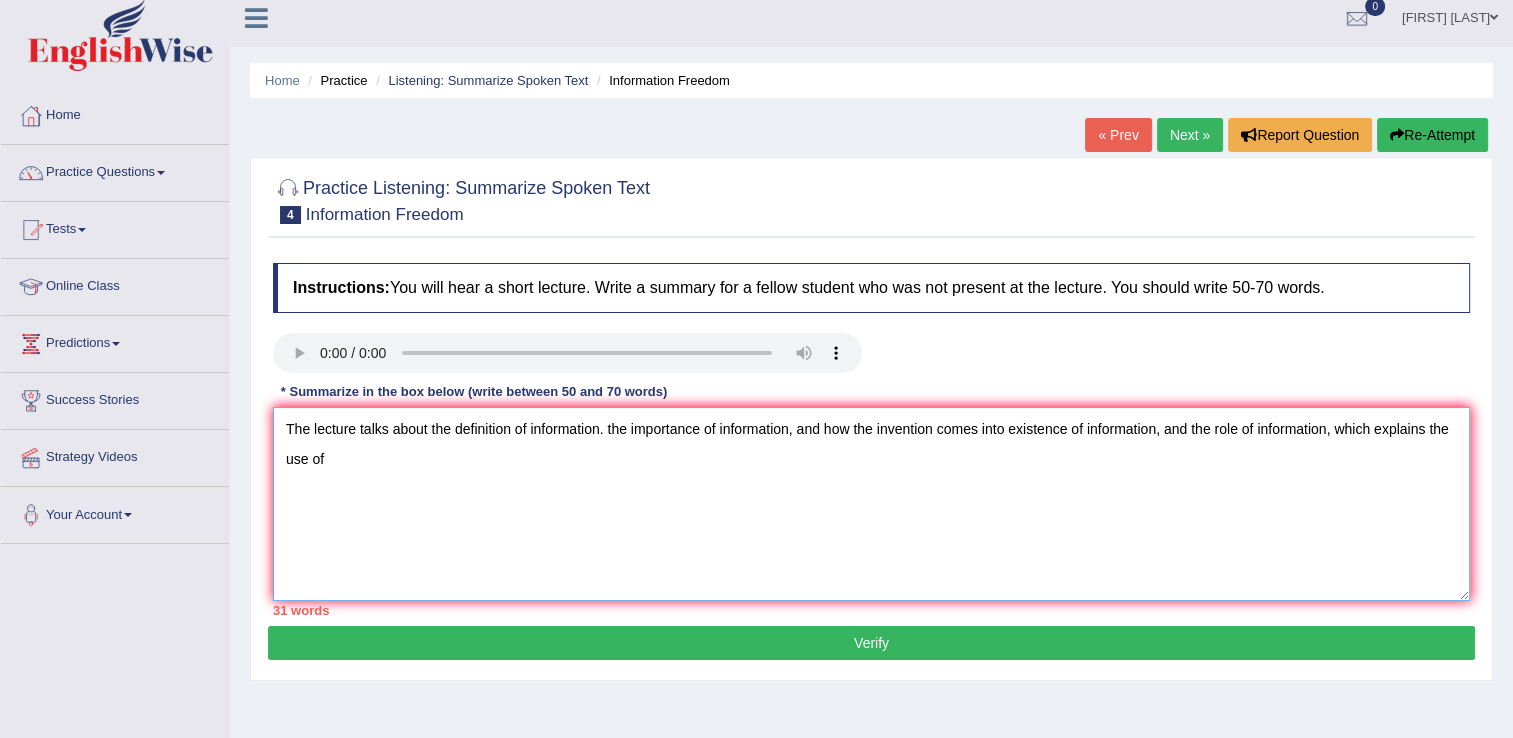 click on "The lecture talks about the definition of information. the importance of information, and how the invention comes into existence of information, and the role of information, which explains the use of" at bounding box center (871, 504) 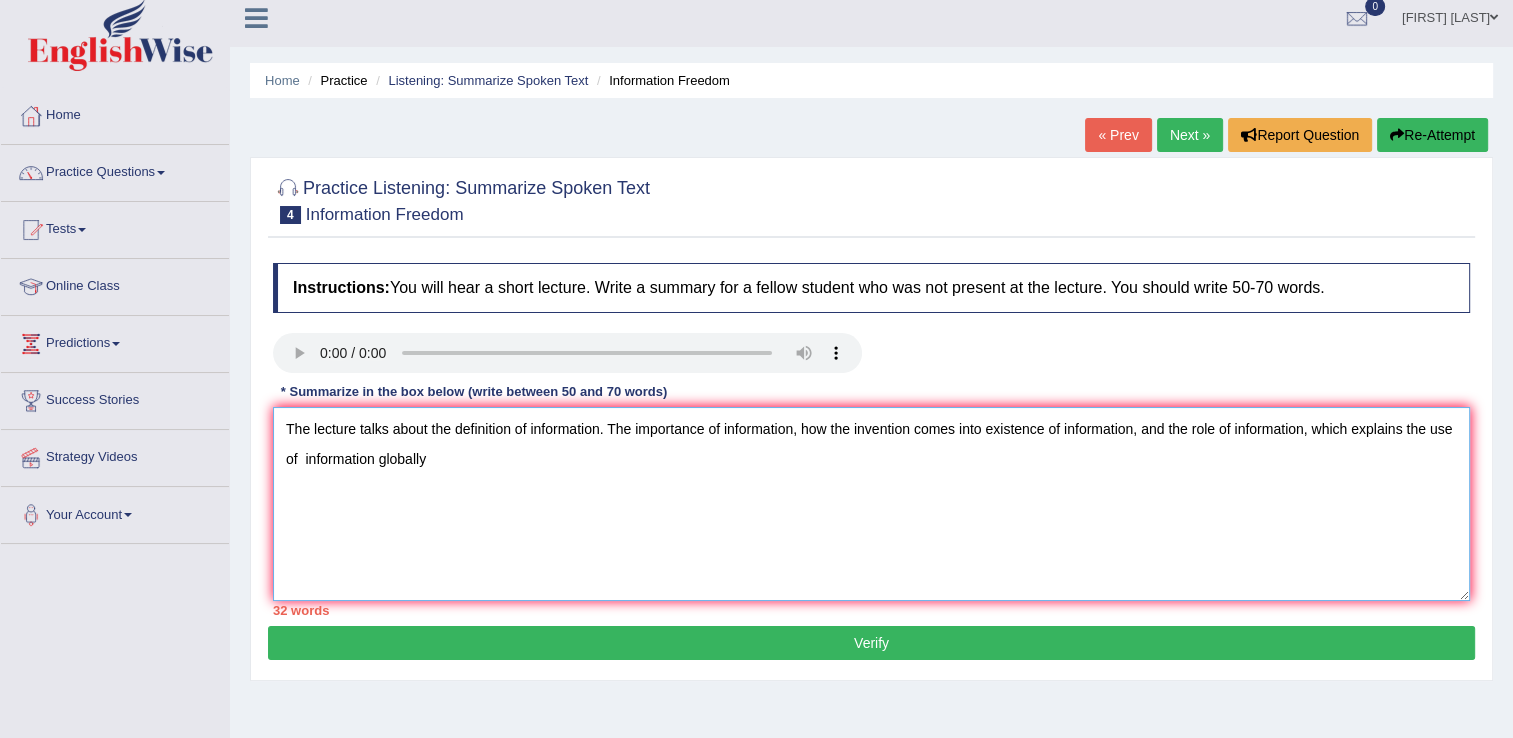 click on "The lecture talks about the definition of information. The importance of information, how the invention comes into existence of information, and the role of information, which explains the use of  information globally" at bounding box center [871, 504] 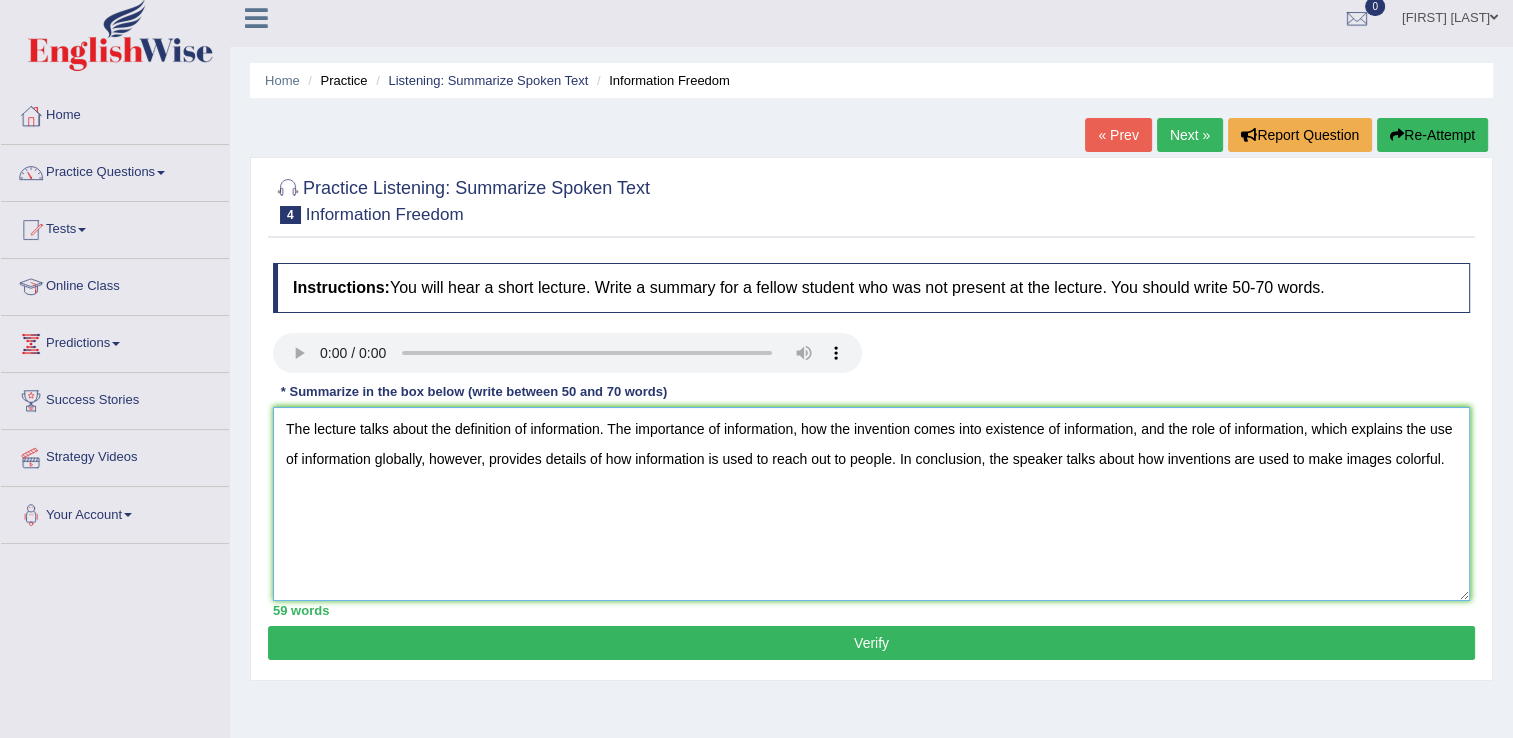 type on "The lecture talks about the definition of information. The importance of information, how the invention comes into existence of information, and the role of information, which explains the use of information globally, however, provides details of how information is used to reach out to people. In conclusion, the speaker talks about how inventions are used to make images colorful." 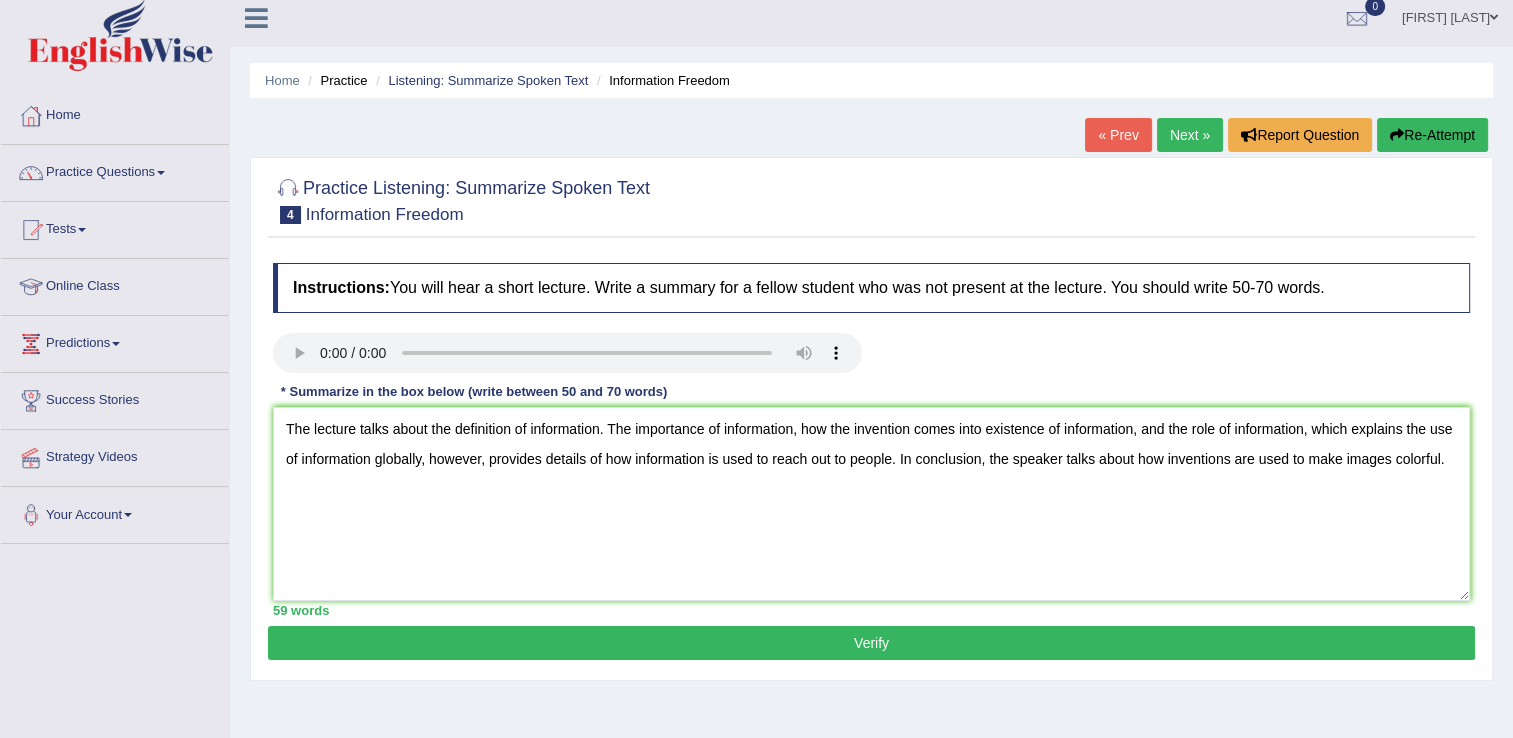 click on "Verify" at bounding box center [871, 643] 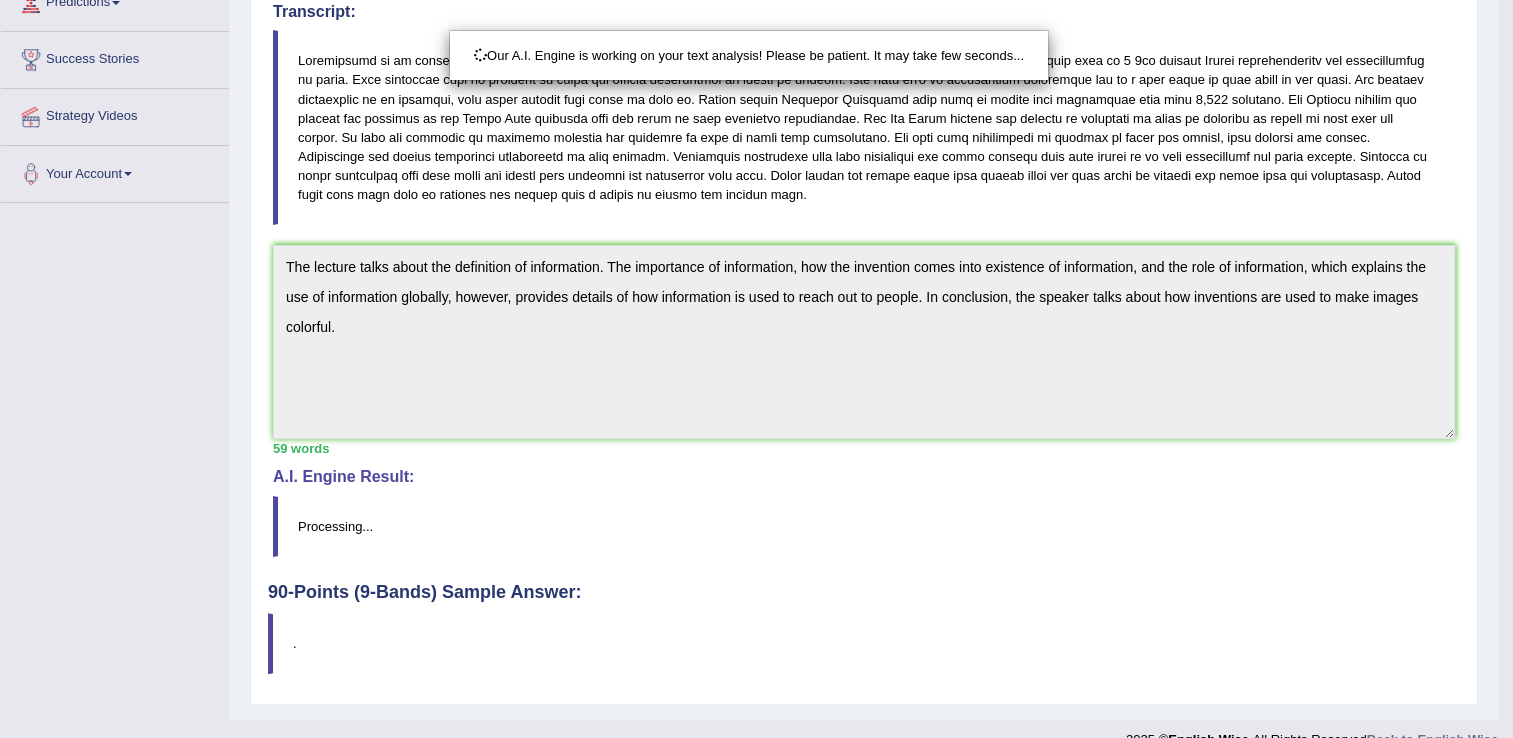 scroll, scrollTop: 381, scrollLeft: 0, axis: vertical 